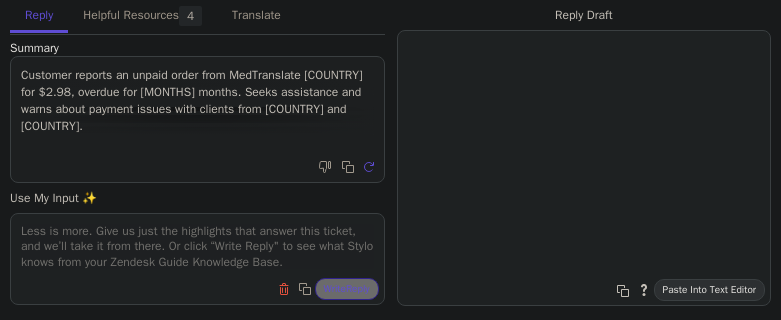 scroll, scrollTop: 0, scrollLeft: 0, axis: both 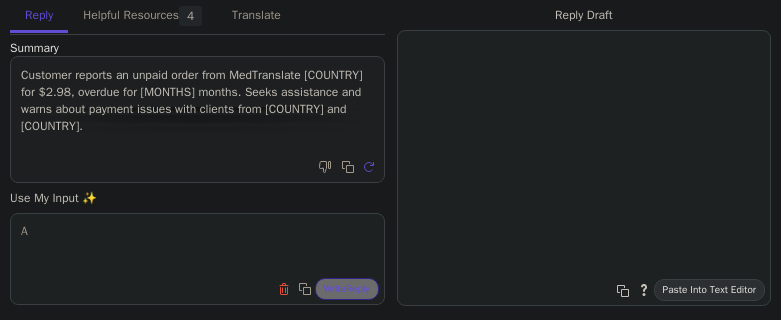 click on "A" at bounding box center (197, 246) 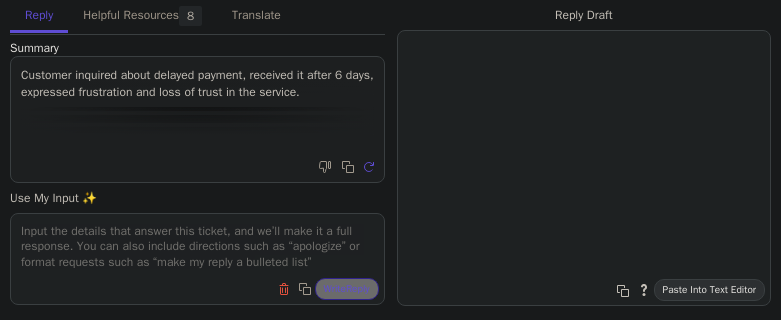 scroll, scrollTop: 0, scrollLeft: 0, axis: both 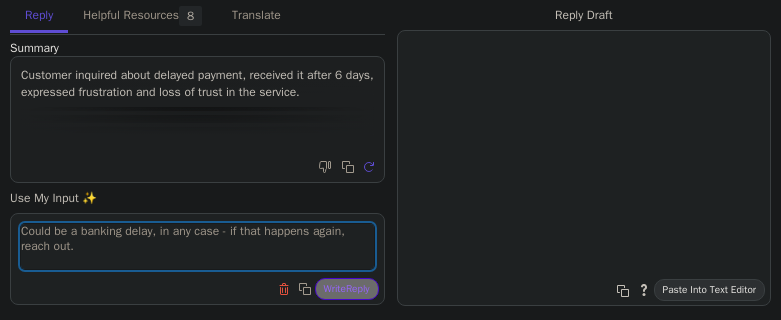 click on "Write  Reply" at bounding box center [347, 289] 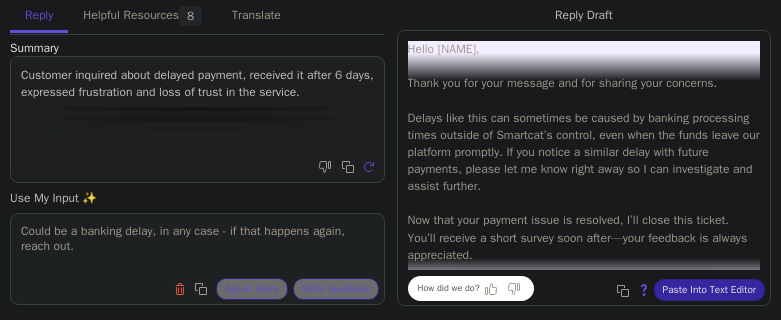 click on "Could be a banking delay, in any case - if that happens again, reach out." at bounding box center (197, 246) 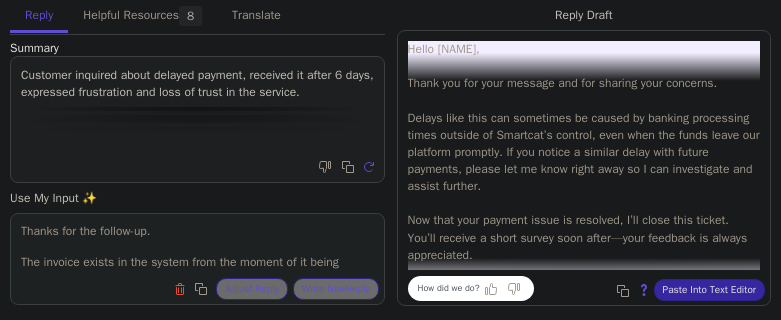 scroll, scrollTop: 124, scrollLeft: 0, axis: vertical 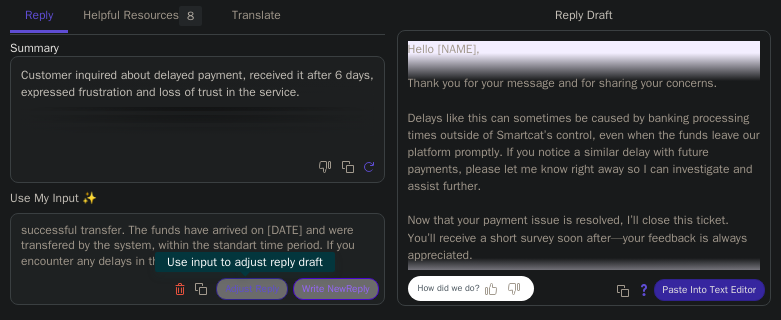 type on "Thanks for the follow-up.
The invoice exists in the system from the moment of it being issued, but it's marked as paid only once we receive the funds from the client. I can't say what exact information the client shared with you at the time, but the invoice by itself does not mean that it was paid. Unless that was their internal invoice, showing the successful transfer. The funds have arrived on June 29 and were transfered by the system, within the standart time period. If you encounter any delays in the future, we are here to help." 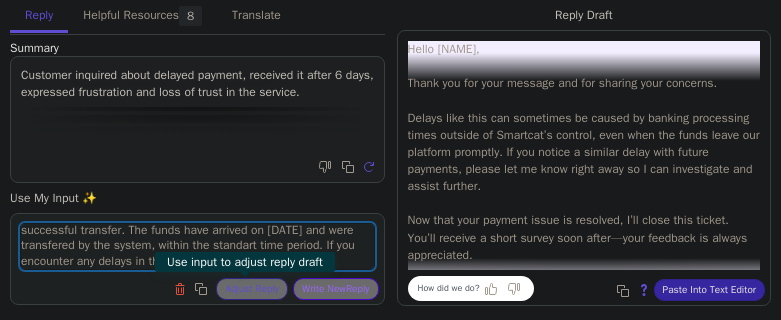 click on "Write New  Reply" at bounding box center (336, 289) 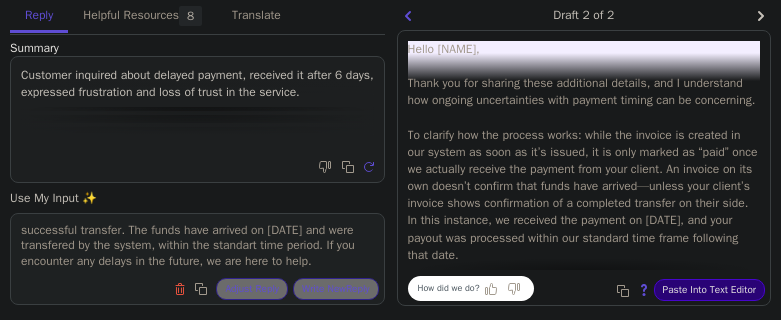 click on "Paste Into Text Editor" at bounding box center (709, 290) 